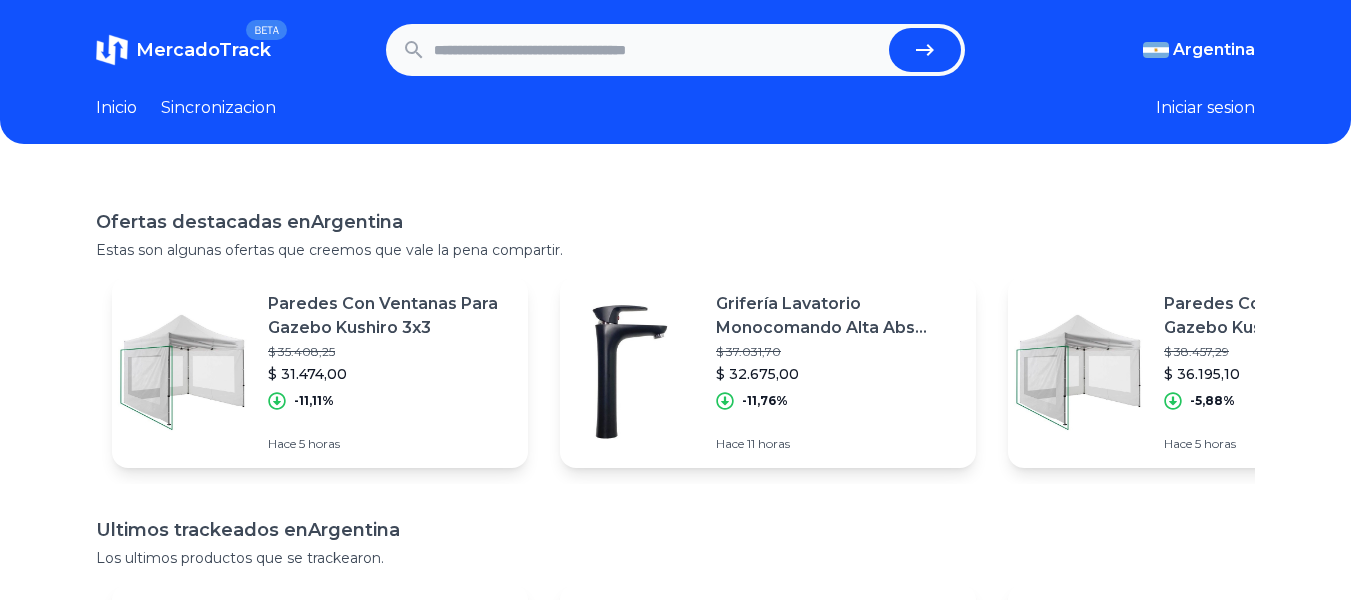 scroll, scrollTop: 0, scrollLeft: 0, axis: both 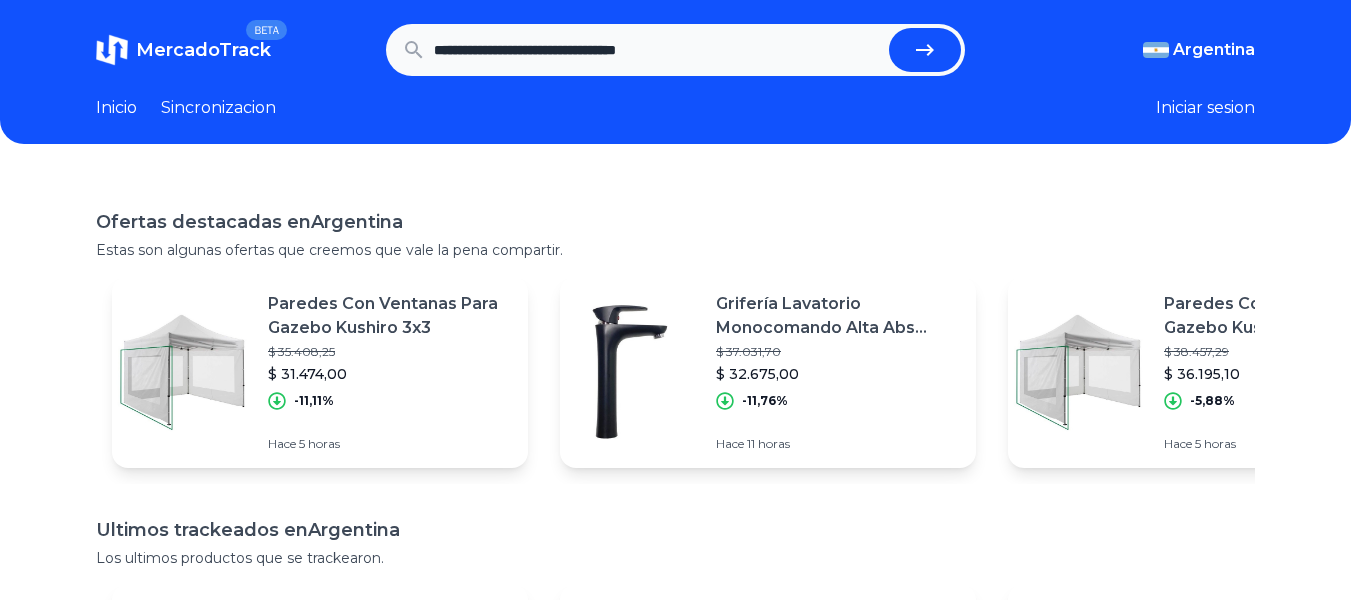 type on "**********" 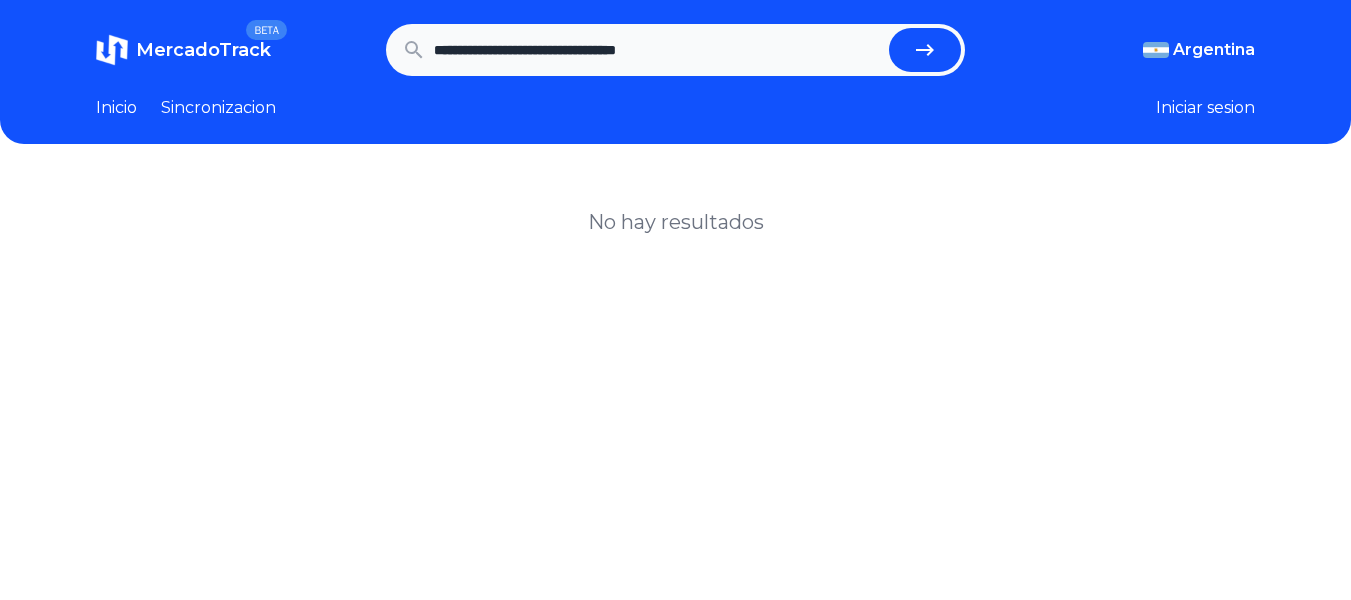 scroll, scrollTop: 0, scrollLeft: 0, axis: both 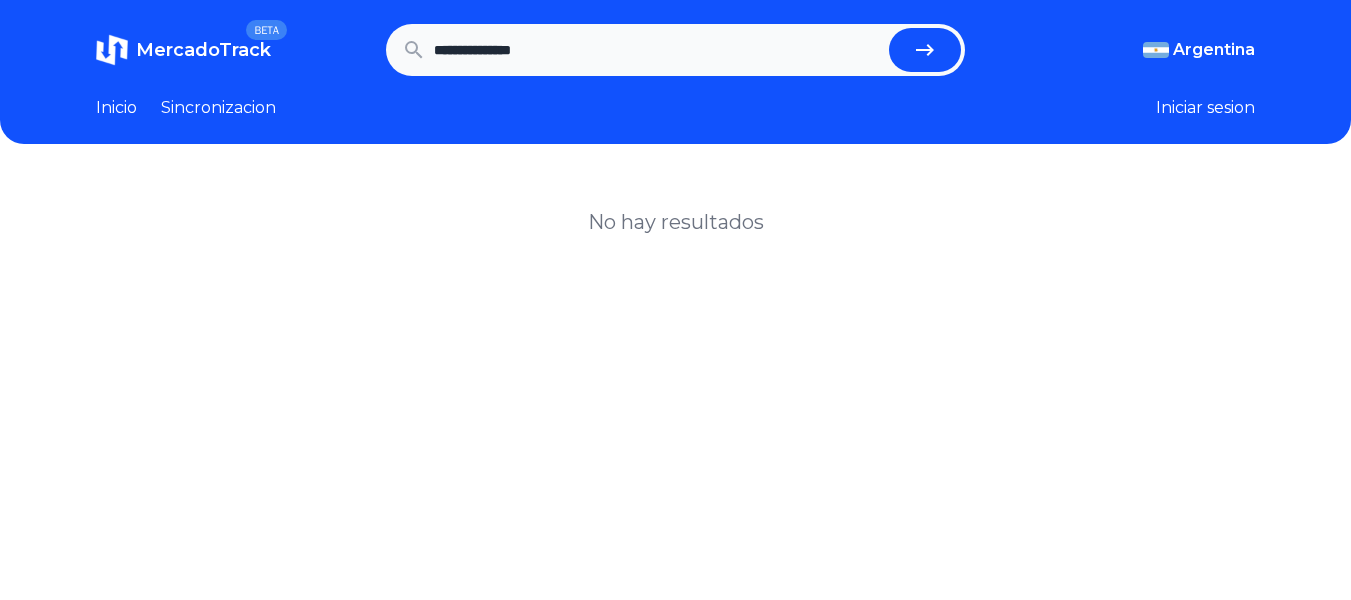 type on "**********" 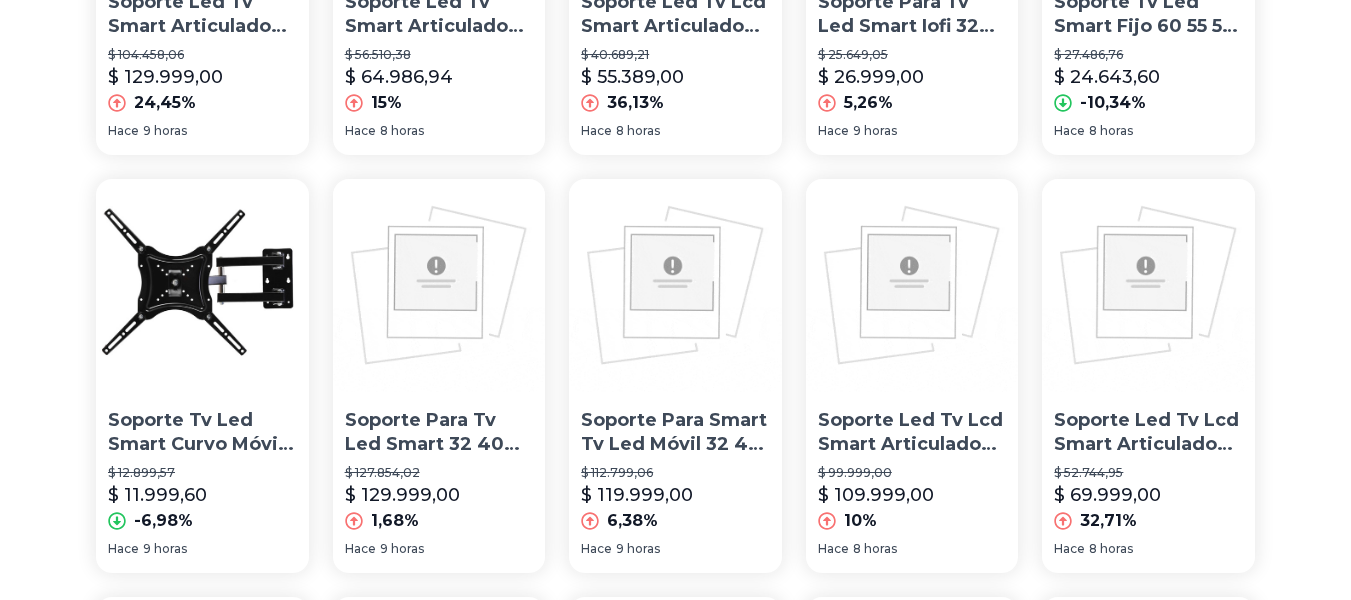 scroll, scrollTop: 0, scrollLeft: 0, axis: both 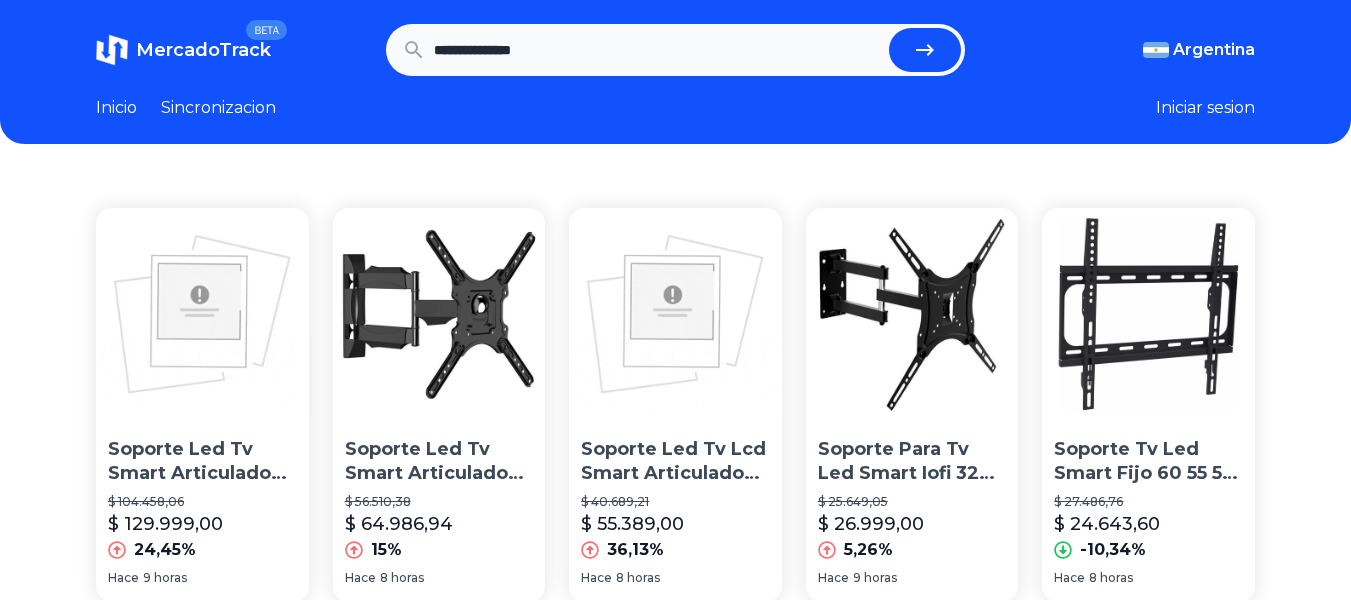 click on "**********" at bounding box center [658, 50] 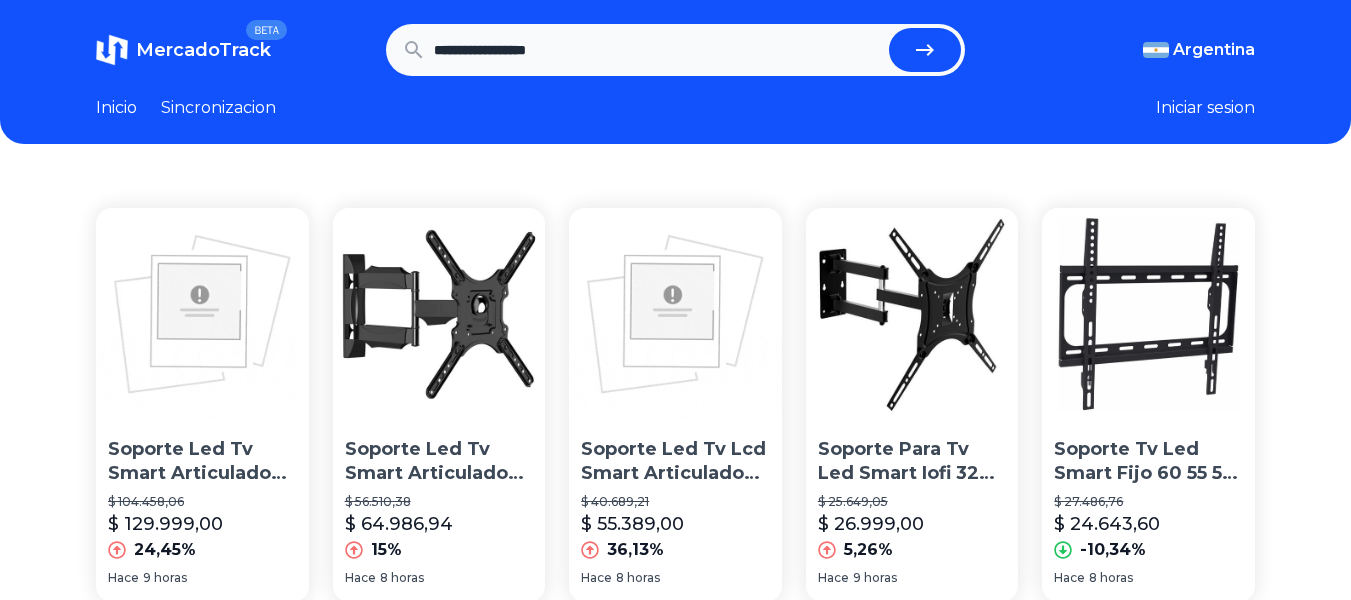 type on "**********" 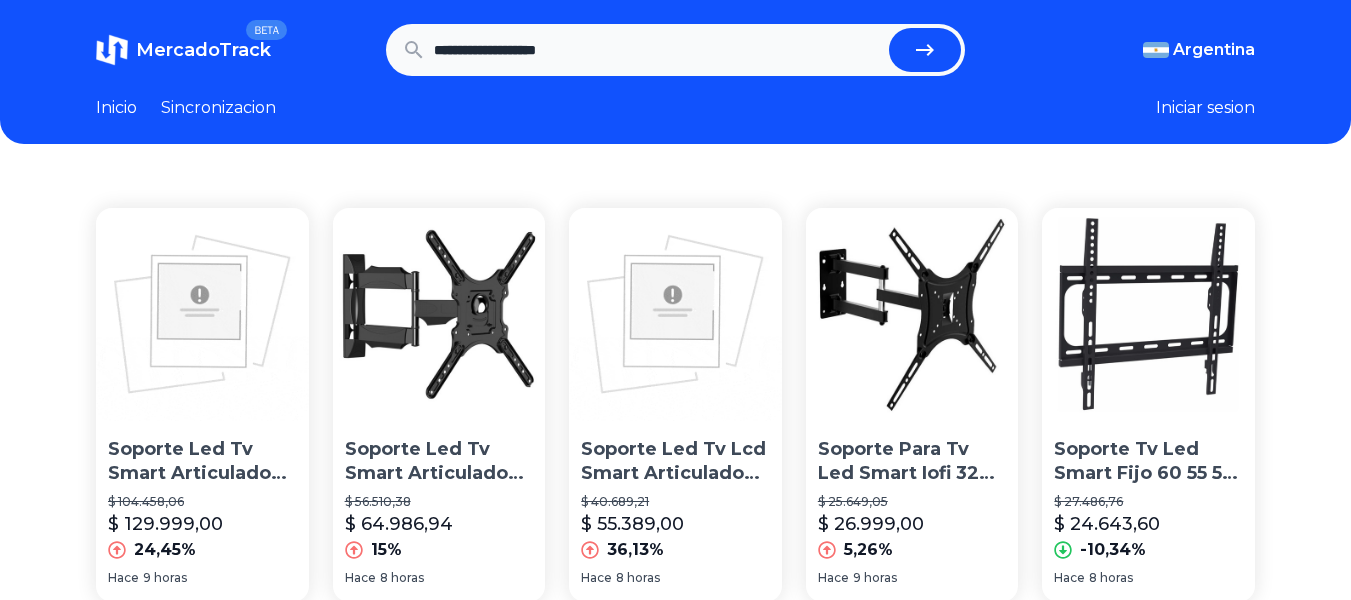 type on "**********" 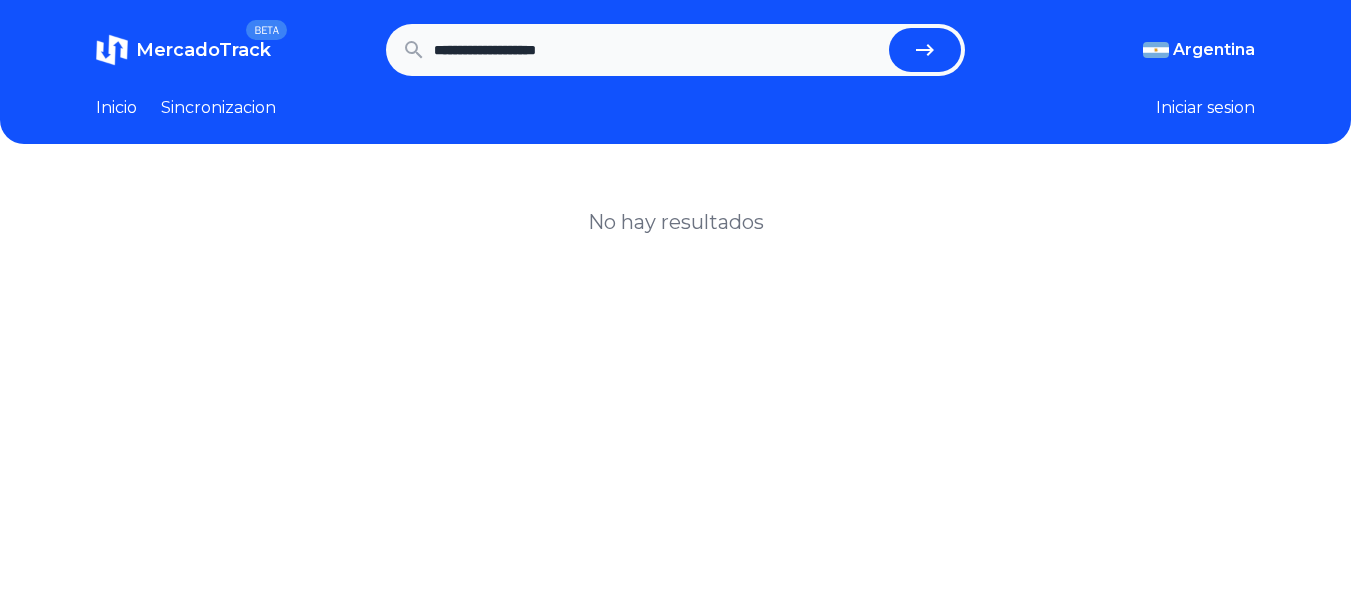 scroll, scrollTop: 0, scrollLeft: 0, axis: both 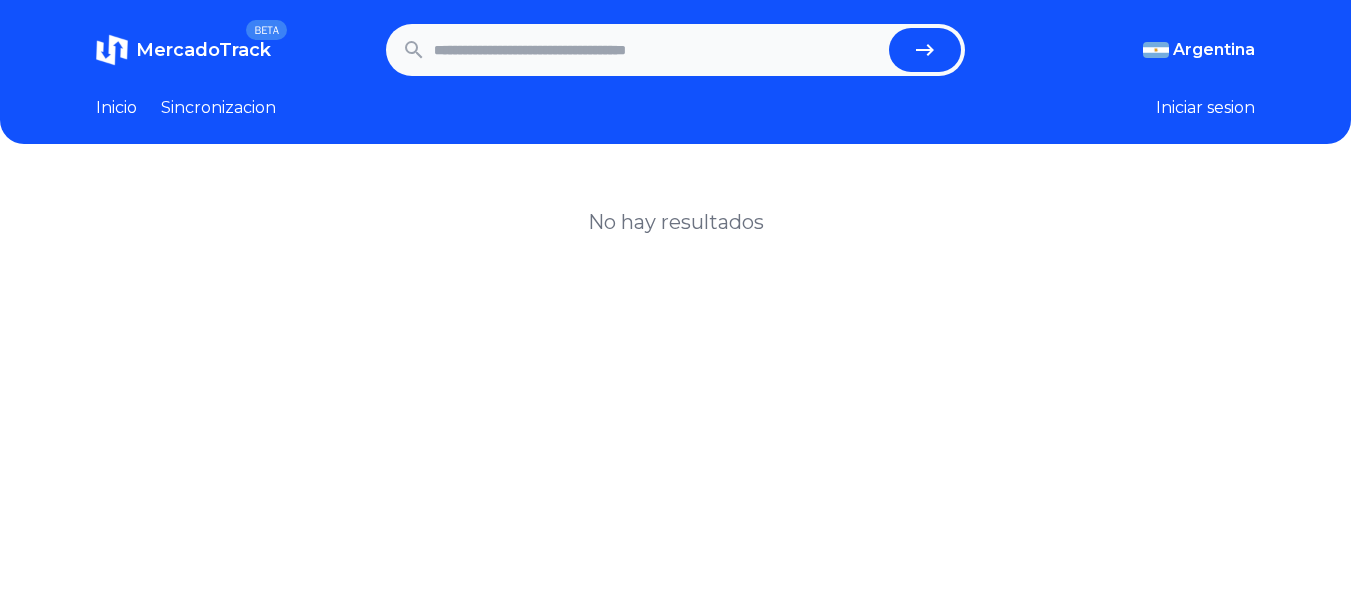 paste on "**********" 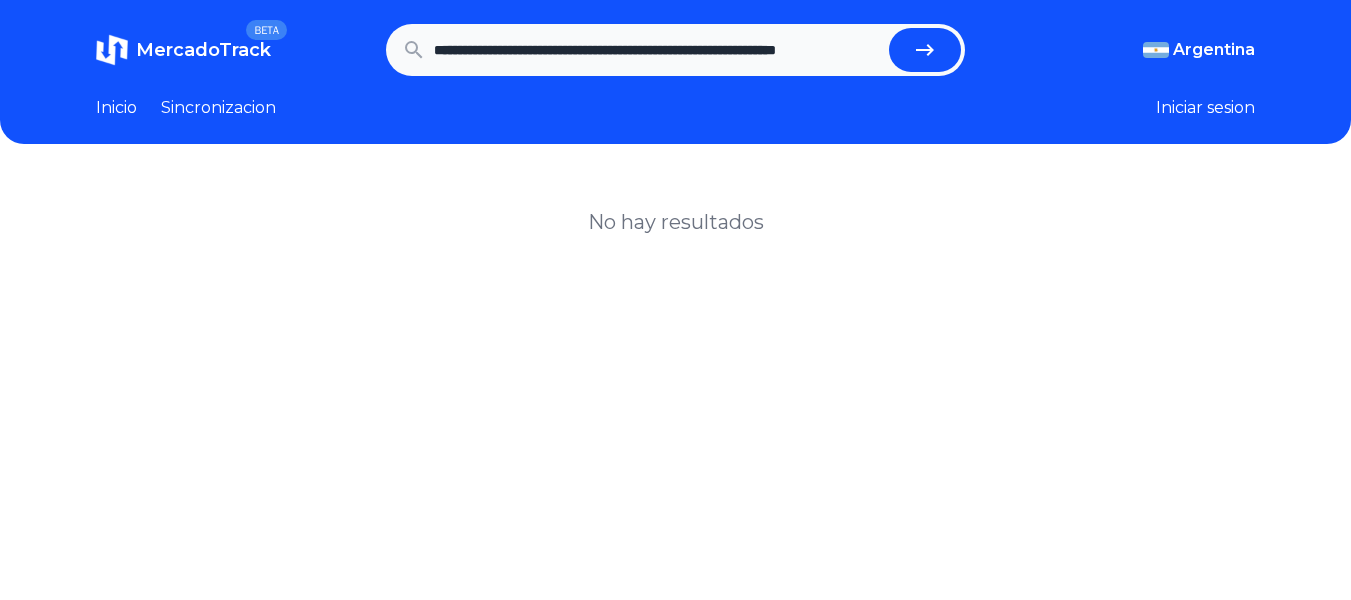scroll, scrollTop: 0, scrollLeft: 82, axis: horizontal 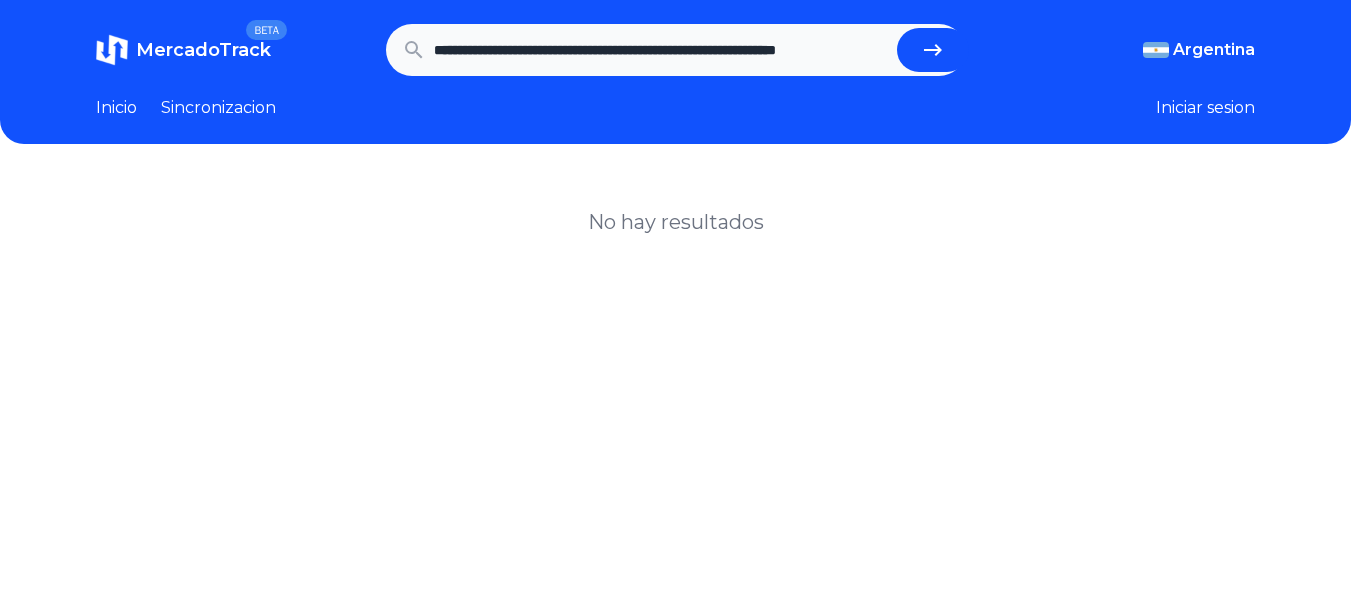 type on "**********" 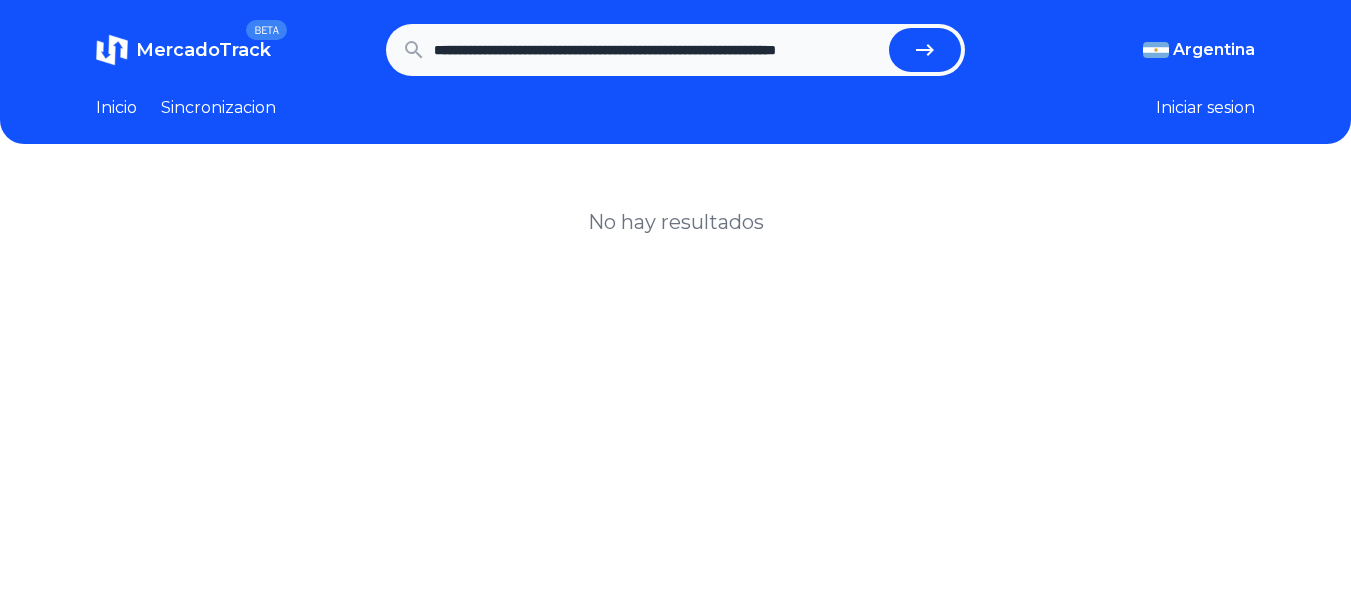 scroll, scrollTop: 0, scrollLeft: 0, axis: both 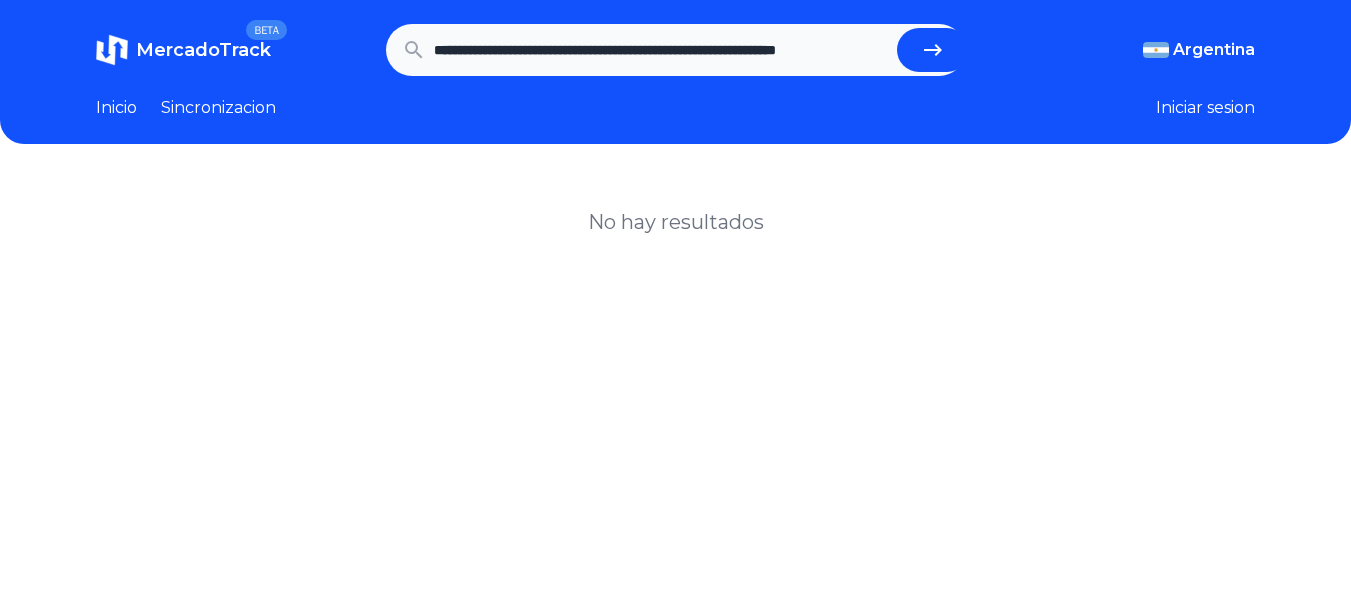 drag, startPoint x: 439, startPoint y: 49, endPoint x: 965, endPoint y: 86, distance: 527.29974 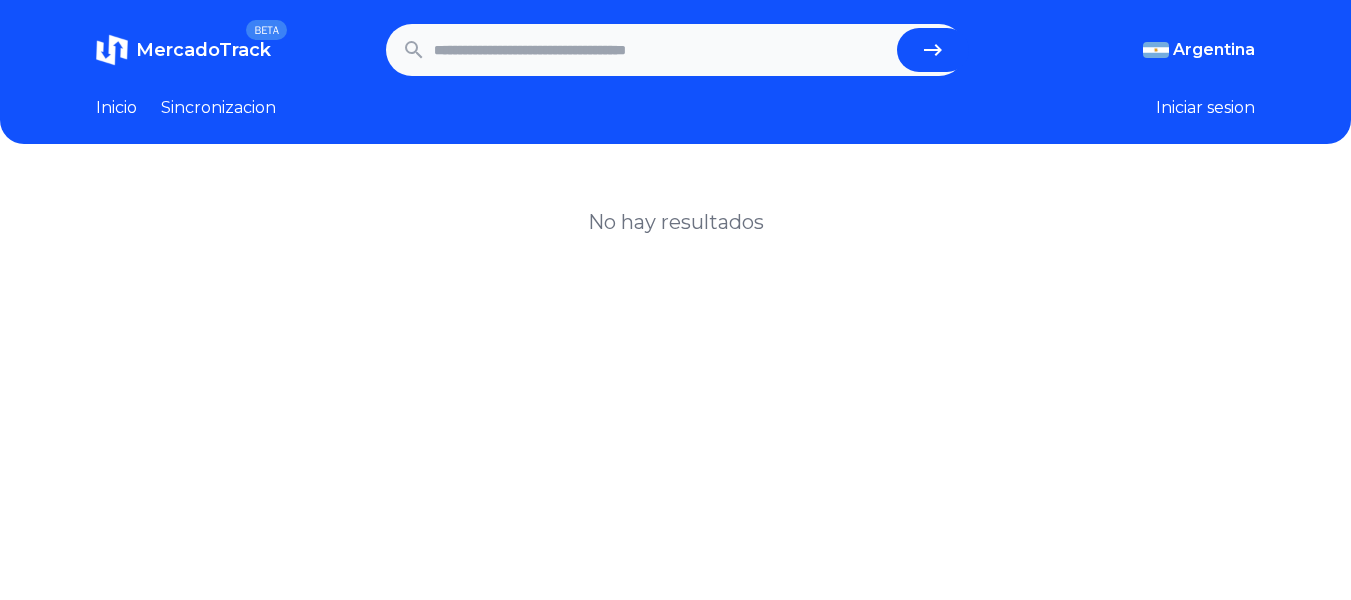 scroll, scrollTop: 0, scrollLeft: 0, axis: both 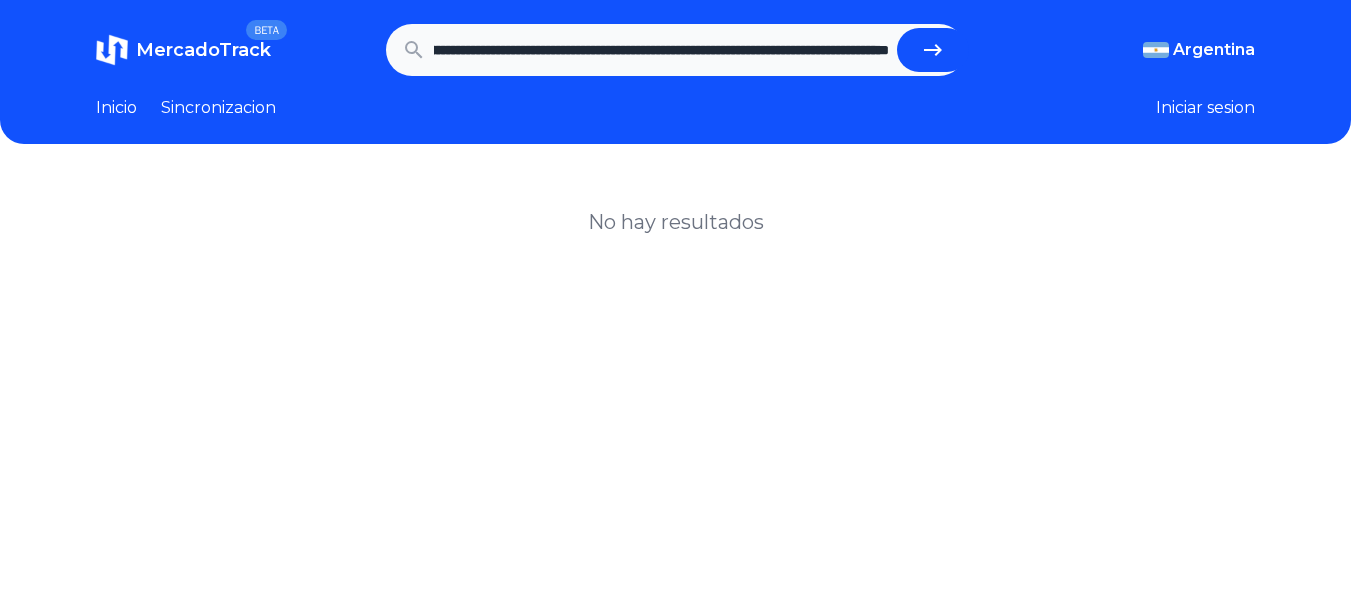 type on "**********" 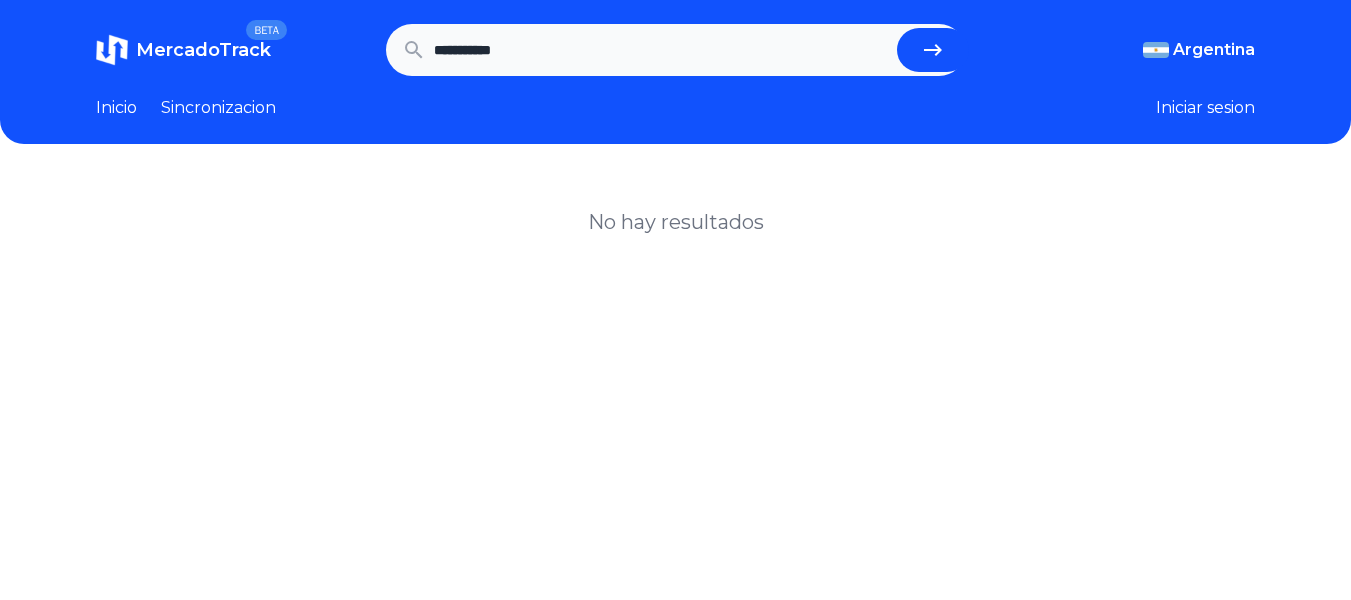 scroll, scrollTop: 0, scrollLeft: 0, axis: both 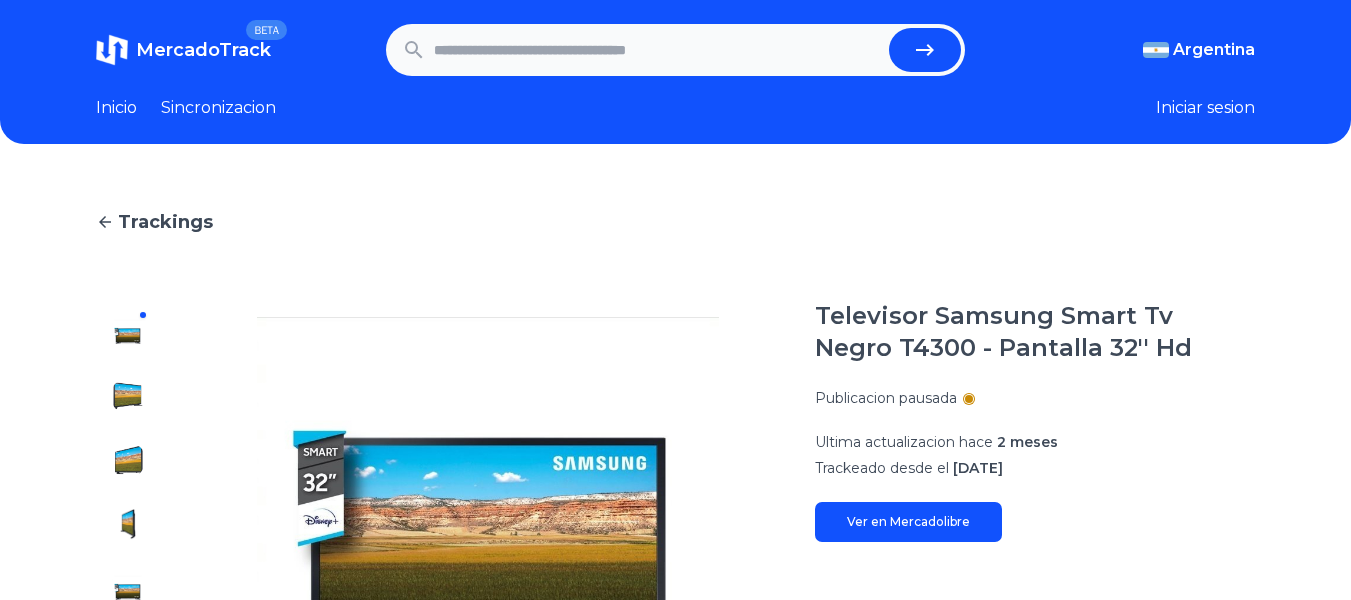 click on "Sincronizacion" at bounding box center [218, 108] 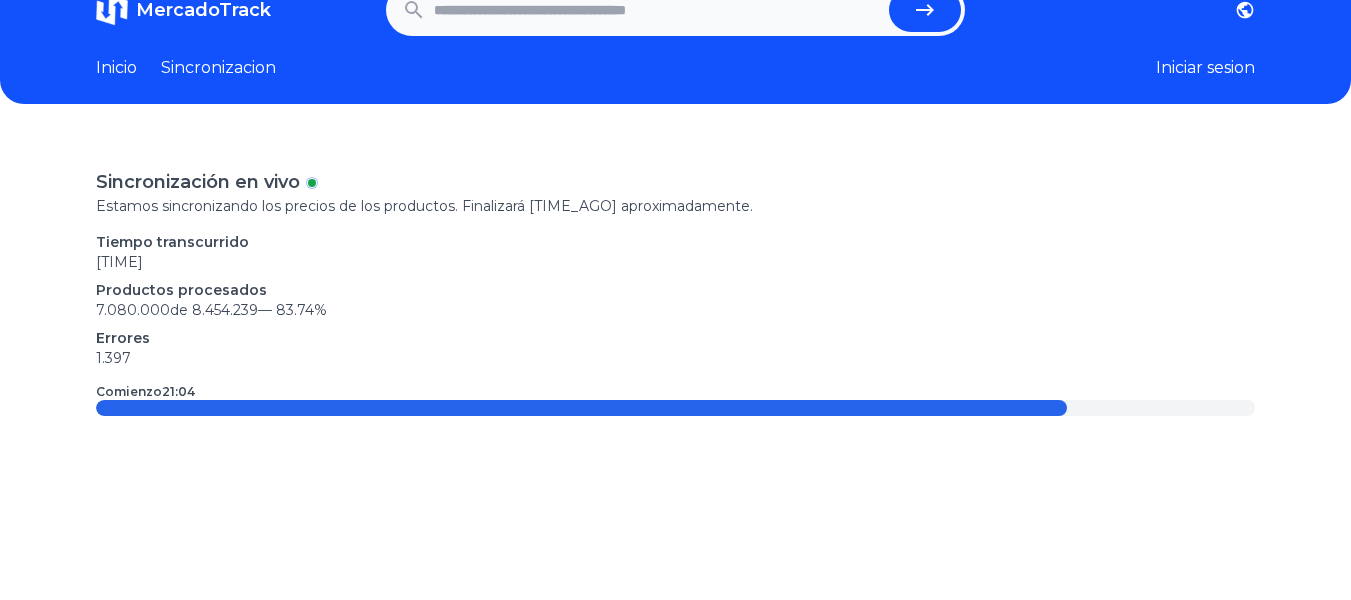 scroll, scrollTop: 0, scrollLeft: 0, axis: both 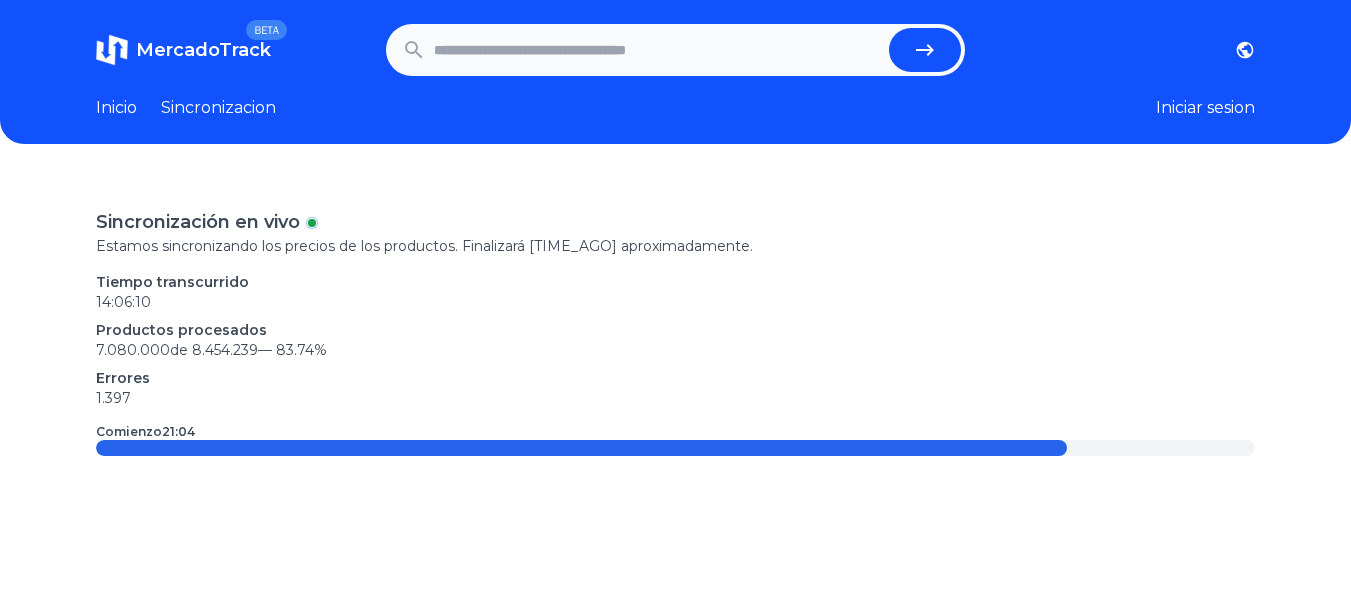 click on "Inicio" at bounding box center (116, 108) 